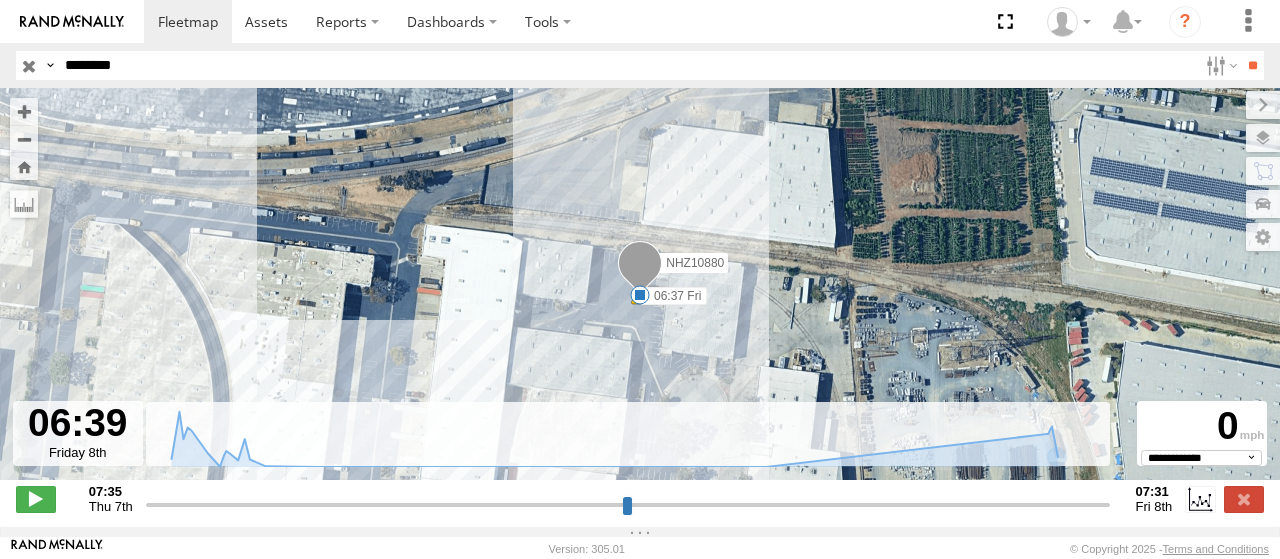 select on "**********" 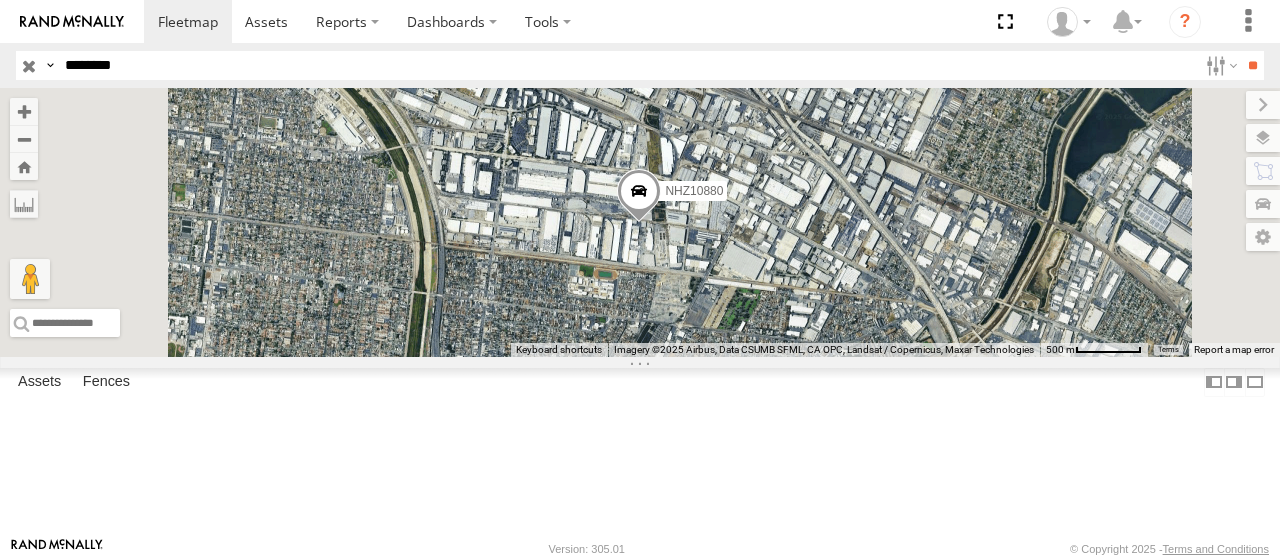 click on "********" at bounding box center [627, 65] 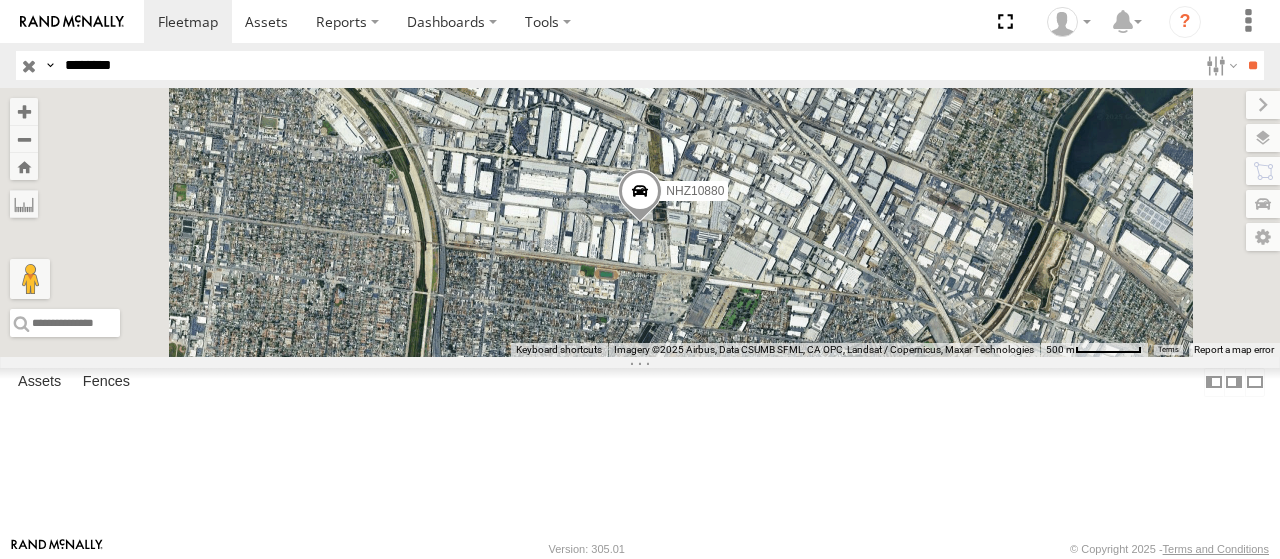 click at bounding box center (0, 0) 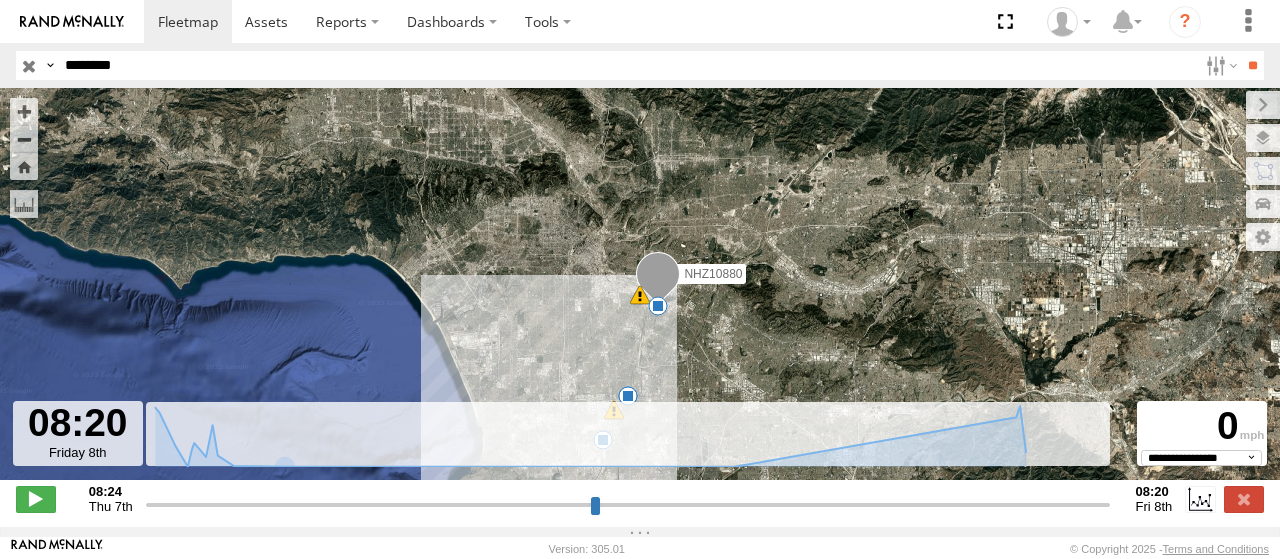drag, startPoint x: 367, startPoint y: 518, endPoint x: 1174, endPoint y: 511, distance: 807.03033 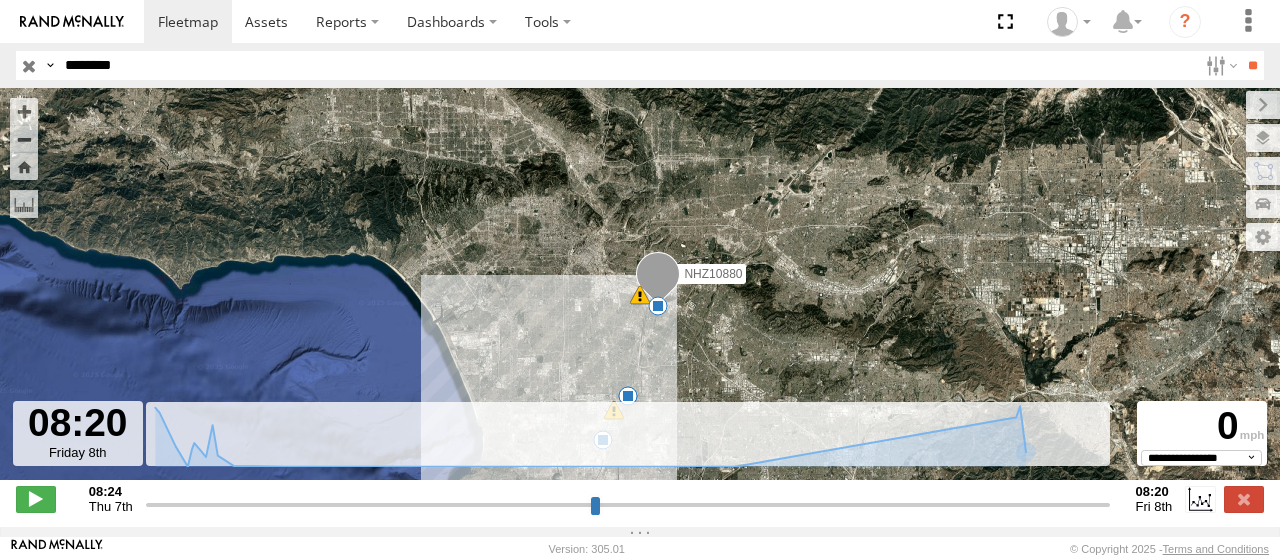 click on "********" at bounding box center [627, 65] 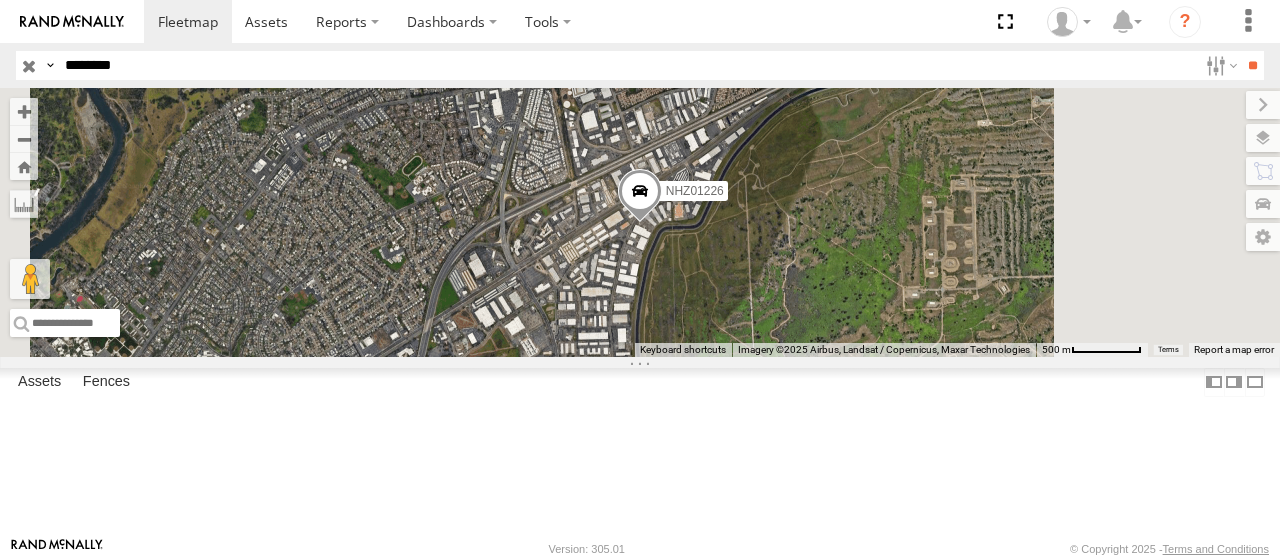 click on "********" at bounding box center (627, 65) 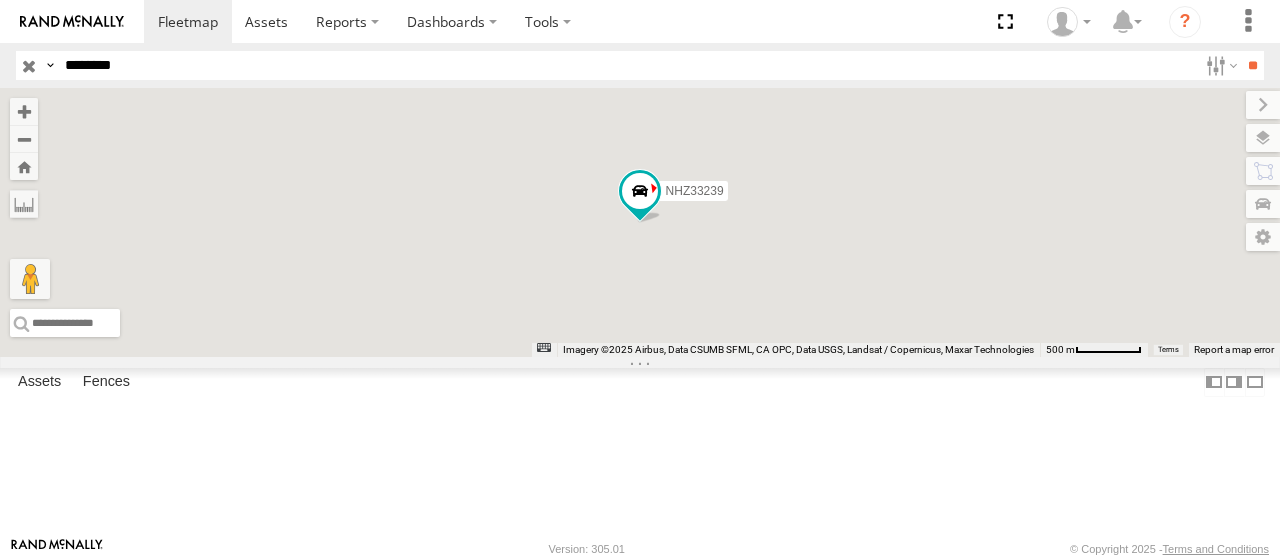 click at bounding box center [0, 0] 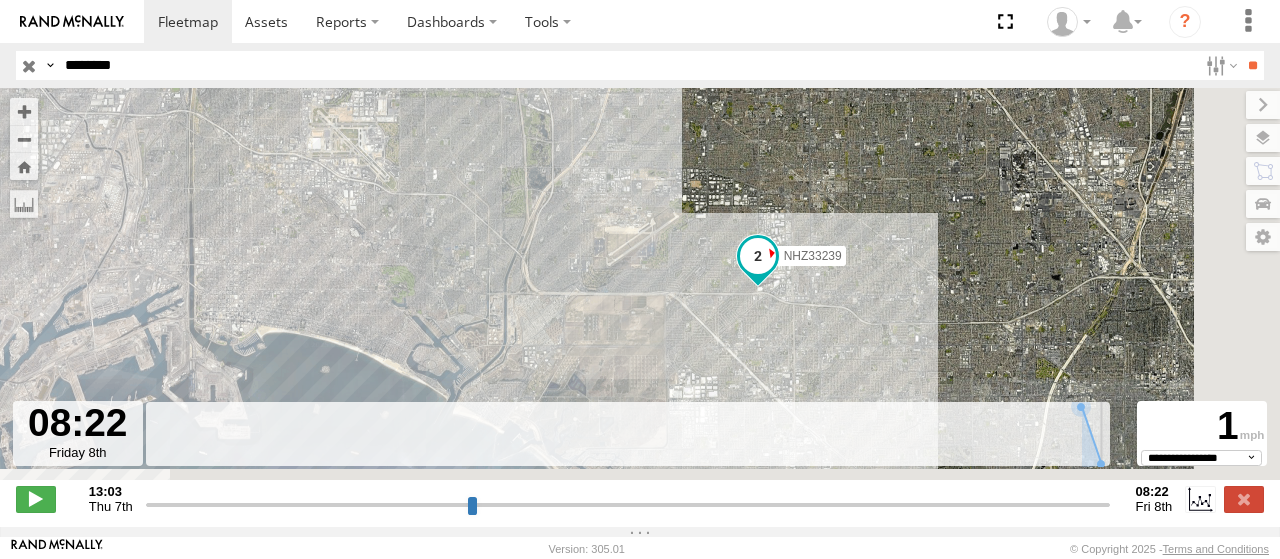 drag, startPoint x: 406, startPoint y: 515, endPoint x: 1118, endPoint y: 521, distance: 712.02527 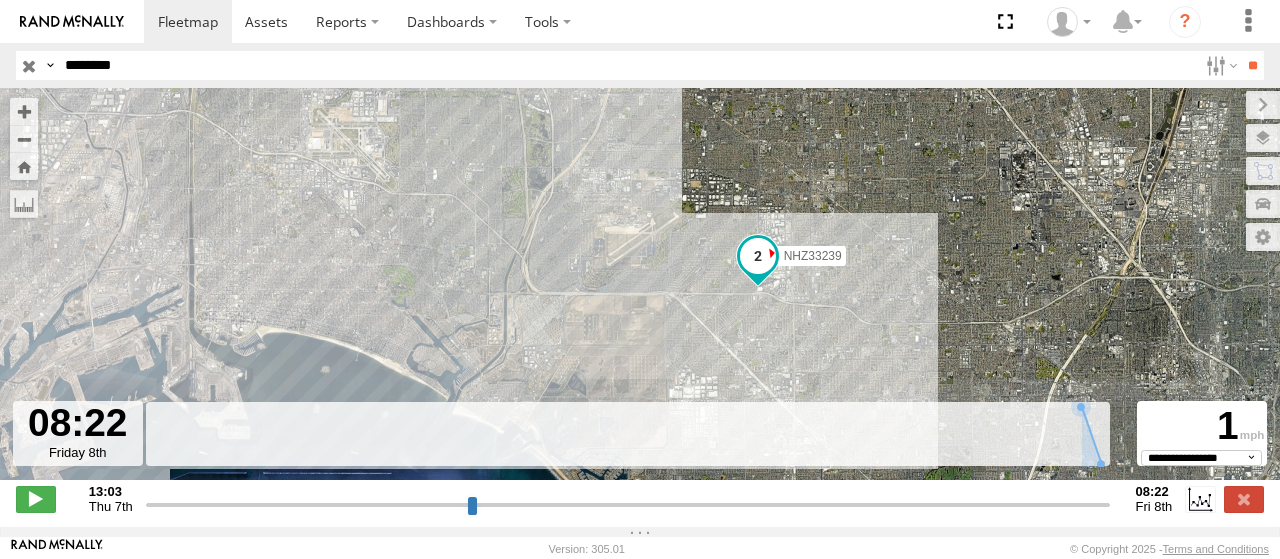click on "********" at bounding box center (627, 65) 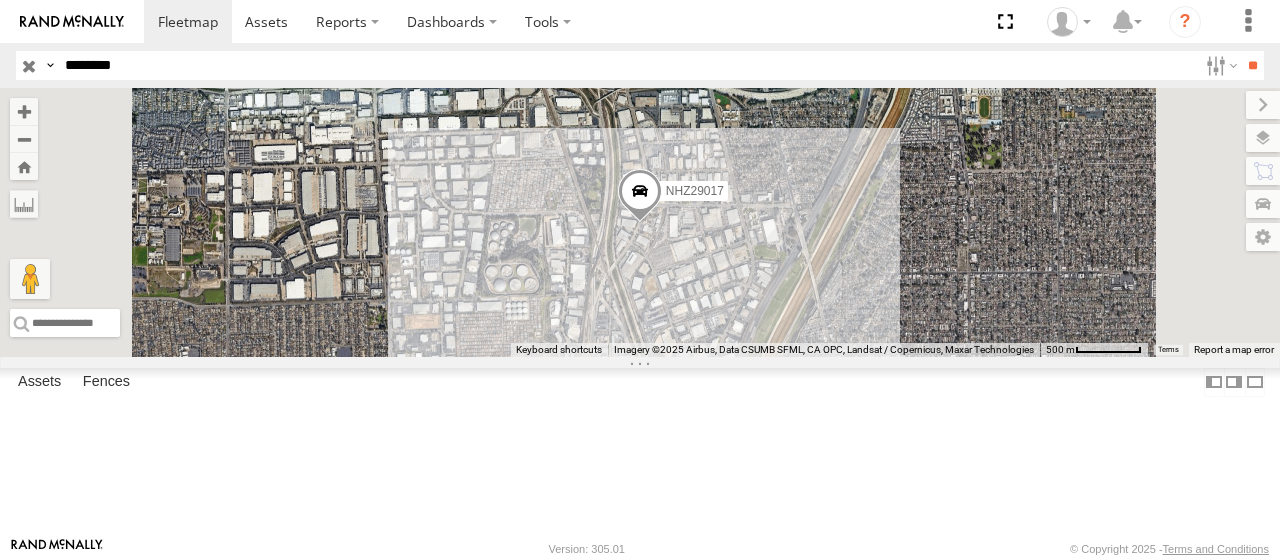 click at bounding box center [0, 0] 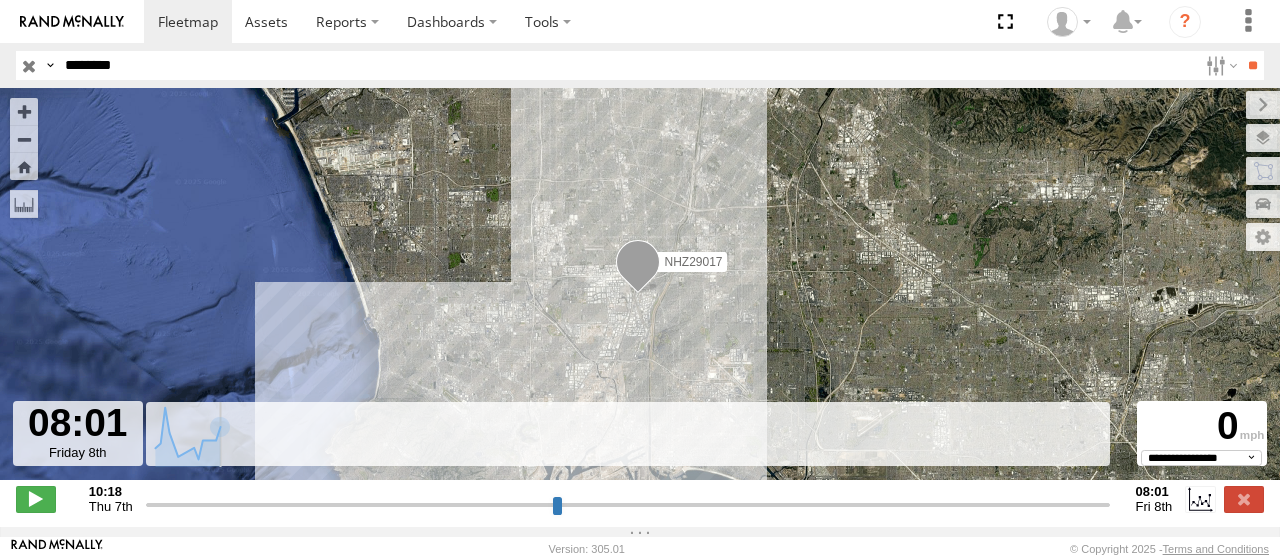 drag, startPoint x: 601, startPoint y: 516, endPoint x: 1136, endPoint y: 517, distance: 535.0009 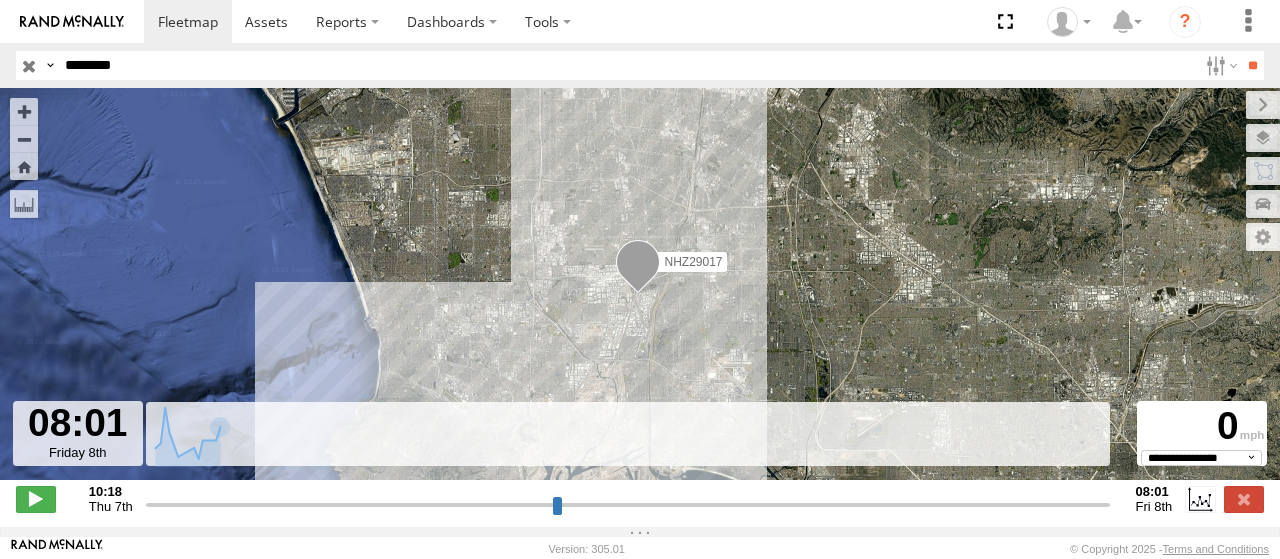 click on "********" at bounding box center [627, 65] 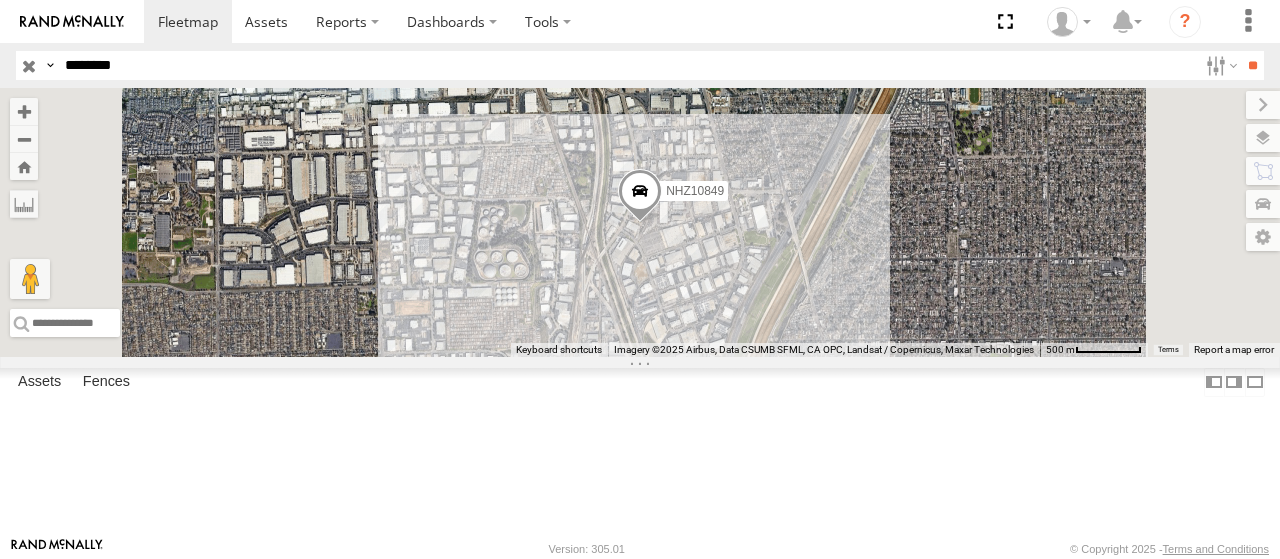 click at bounding box center [0, 0] 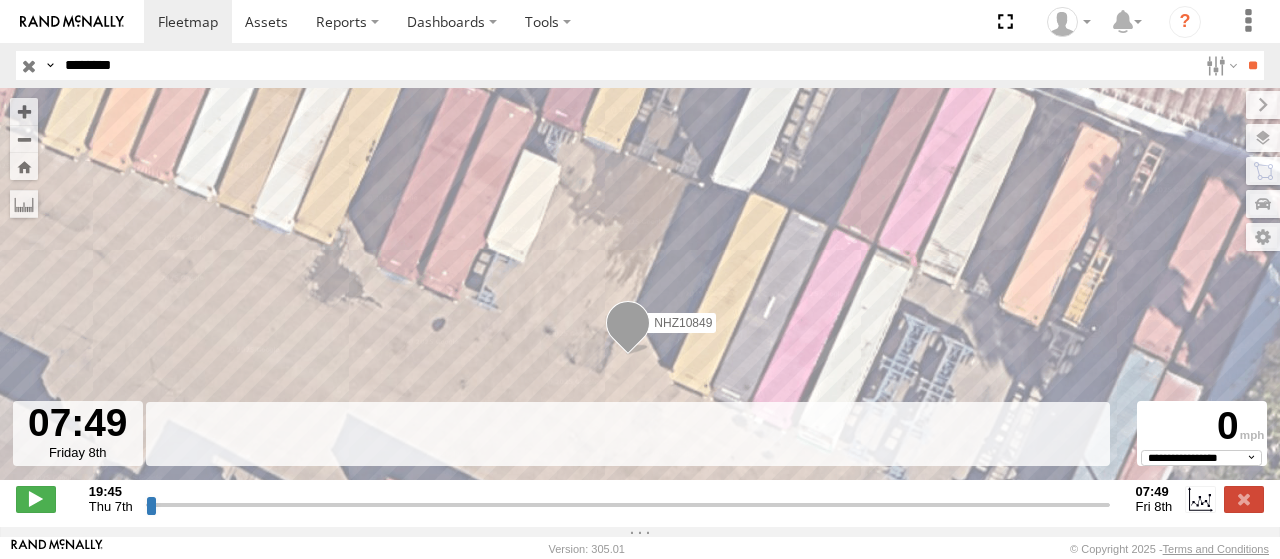 drag, startPoint x: 471, startPoint y: 516, endPoint x: 1226, endPoint y: 521, distance: 755.01654 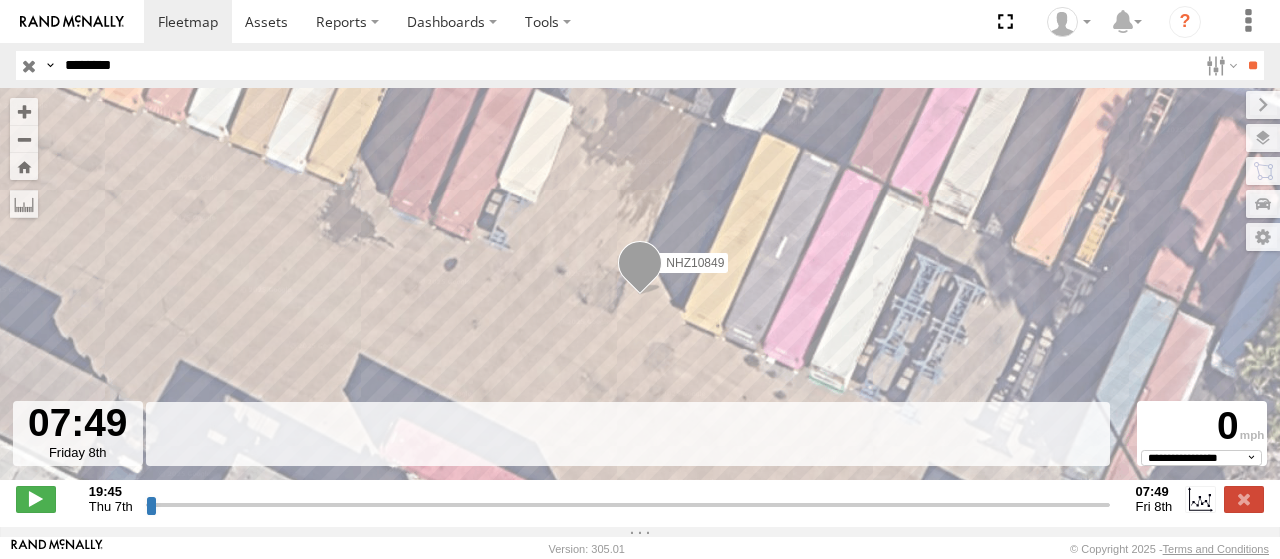 click on "********" at bounding box center [627, 65] 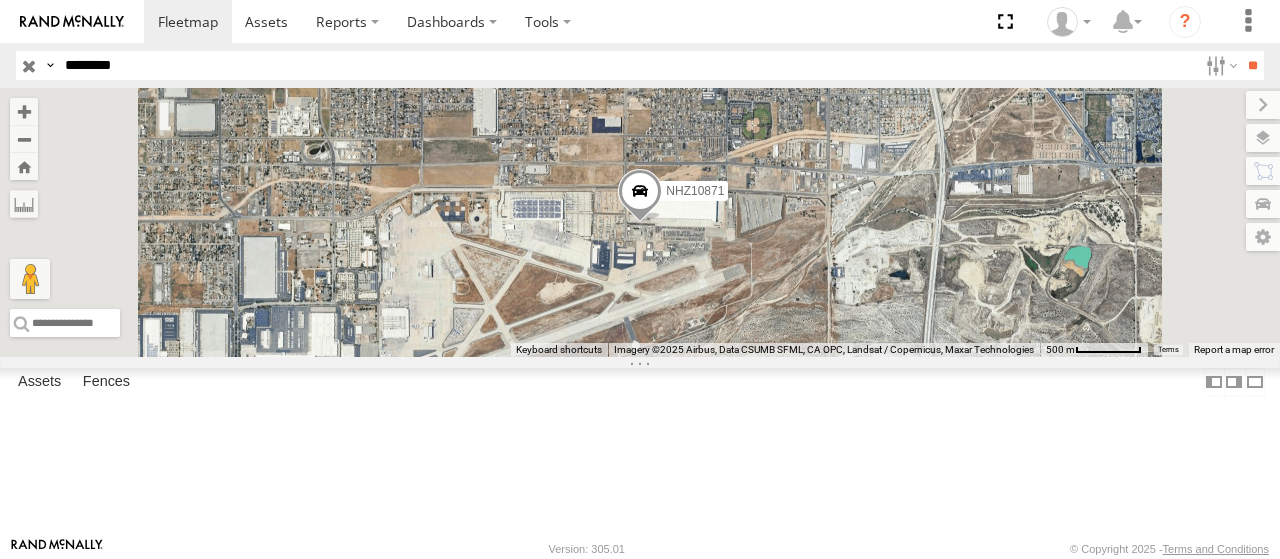click at bounding box center [0, 0] 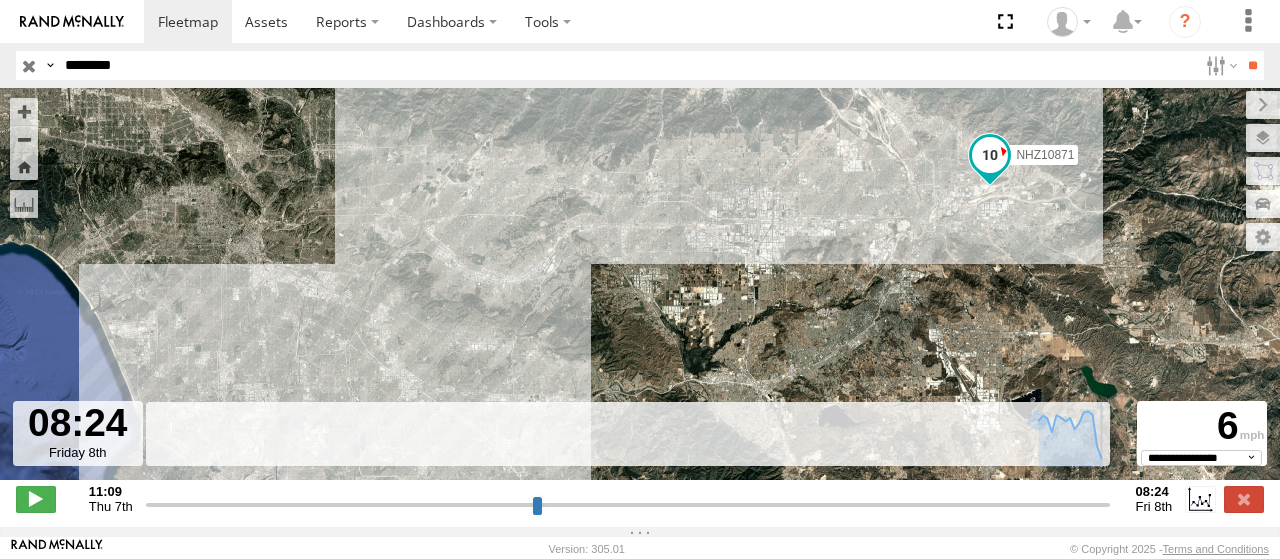 drag, startPoint x: 577, startPoint y: 513, endPoint x: 1132, endPoint y: 511, distance: 555.0036 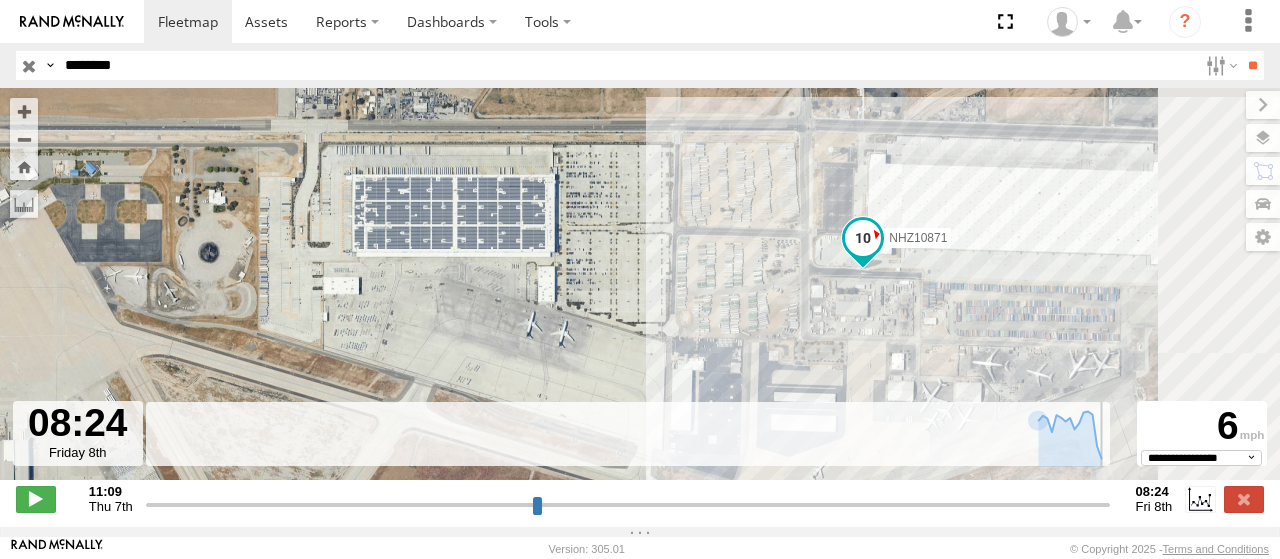drag, startPoint x: 1022, startPoint y: 298, endPoint x: 878, endPoint y: 287, distance: 144.41953 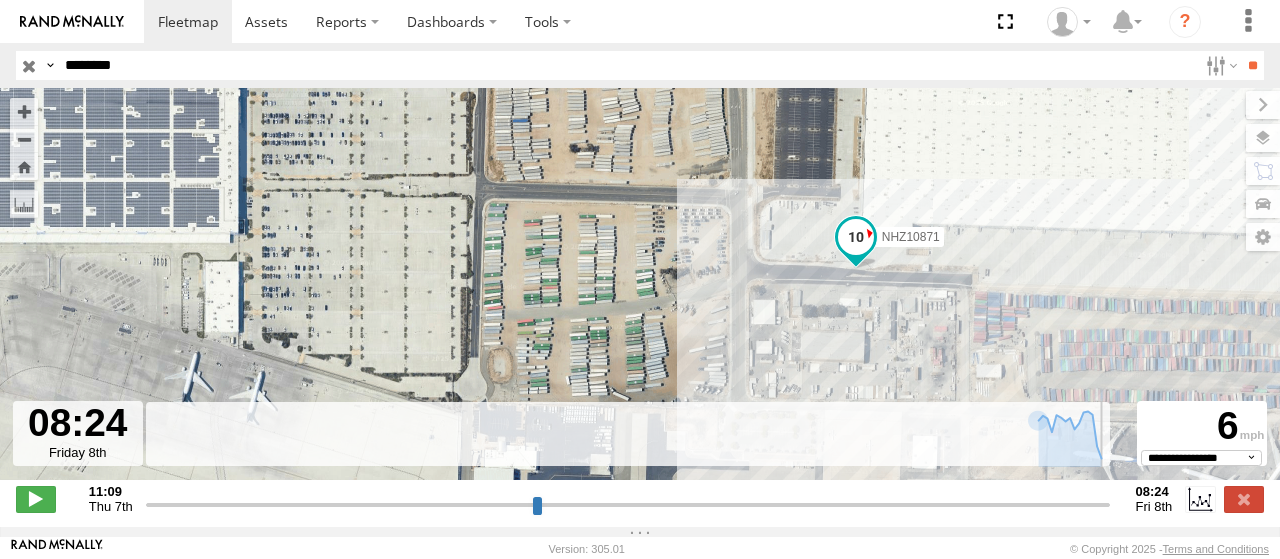 click on "NHZ10871" at bounding box center [911, 237] 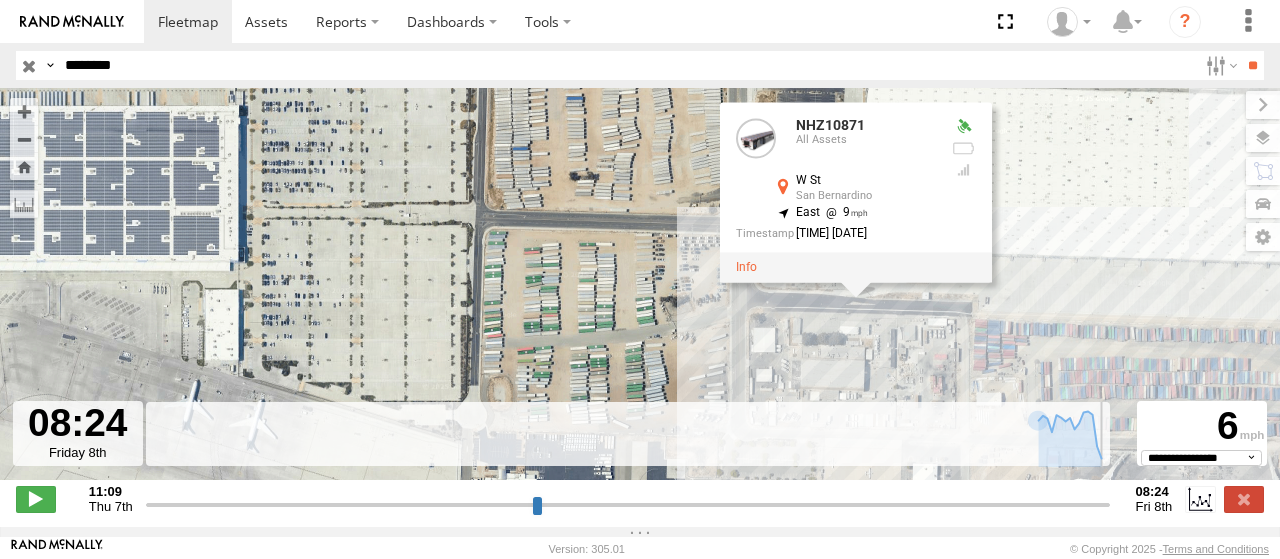 drag, startPoint x: 1036, startPoint y: 226, endPoint x: 1037, endPoint y: 257, distance: 31.016125 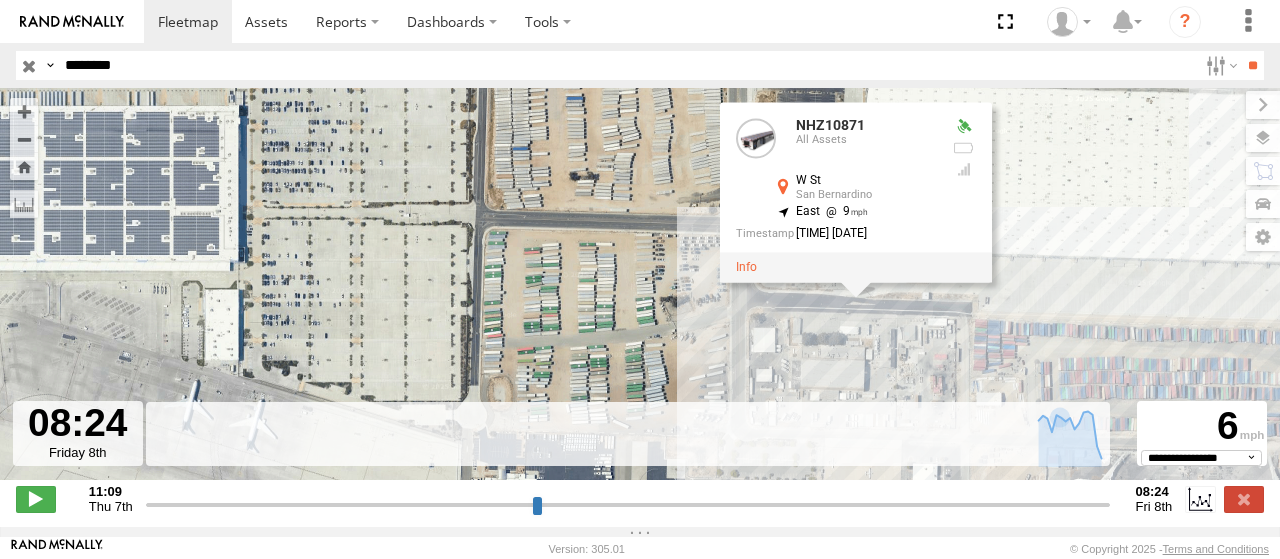 drag, startPoint x: 1104, startPoint y: 513, endPoint x: 1120, endPoint y: 515, distance: 16.124516 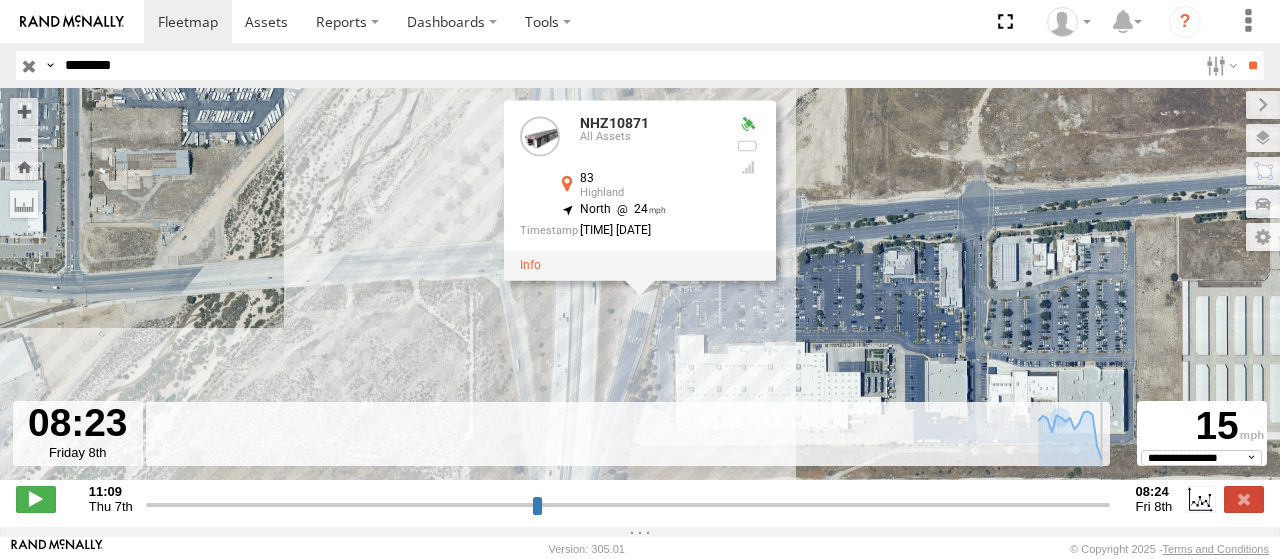 type on "**********" 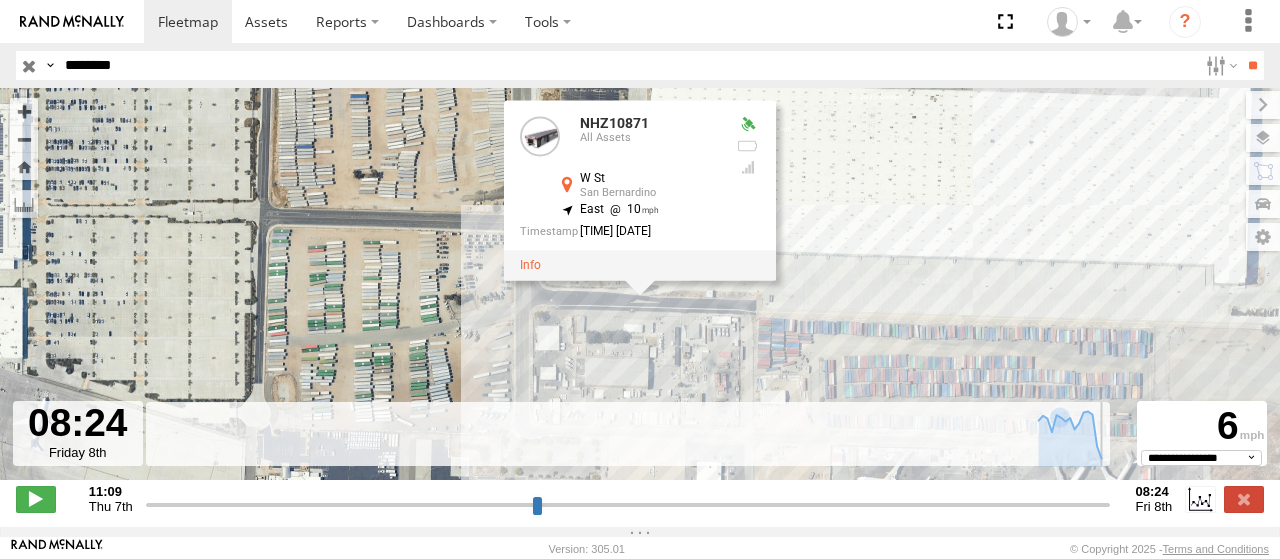 click at bounding box center (628, 504) 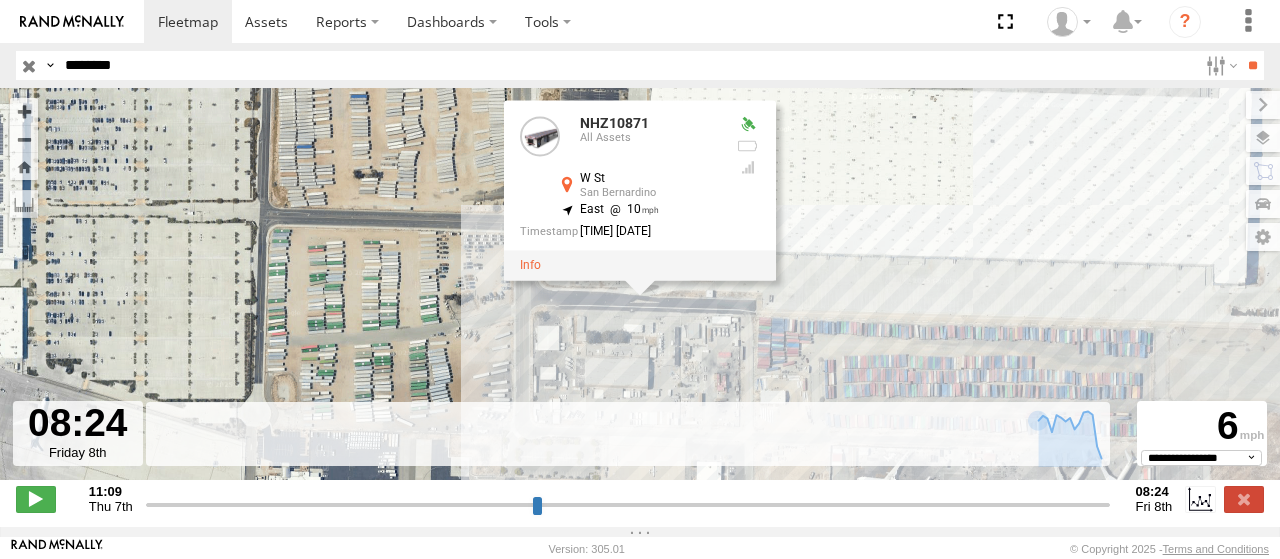 click on "********" at bounding box center (627, 65) 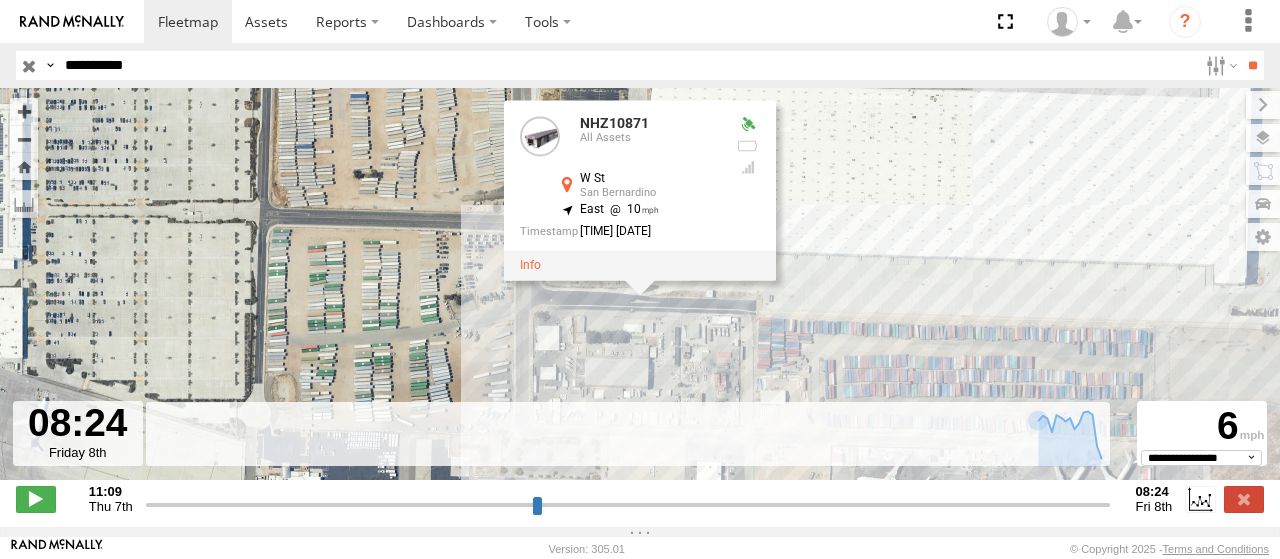 type on "**********" 